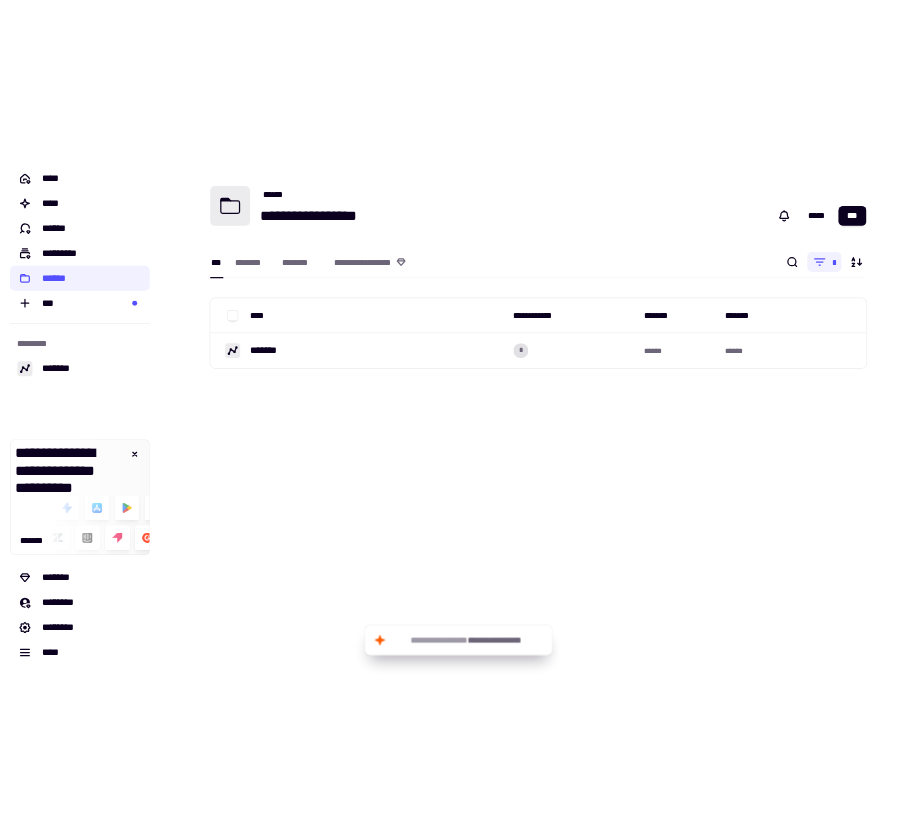 scroll, scrollTop: 0, scrollLeft: 0, axis: both 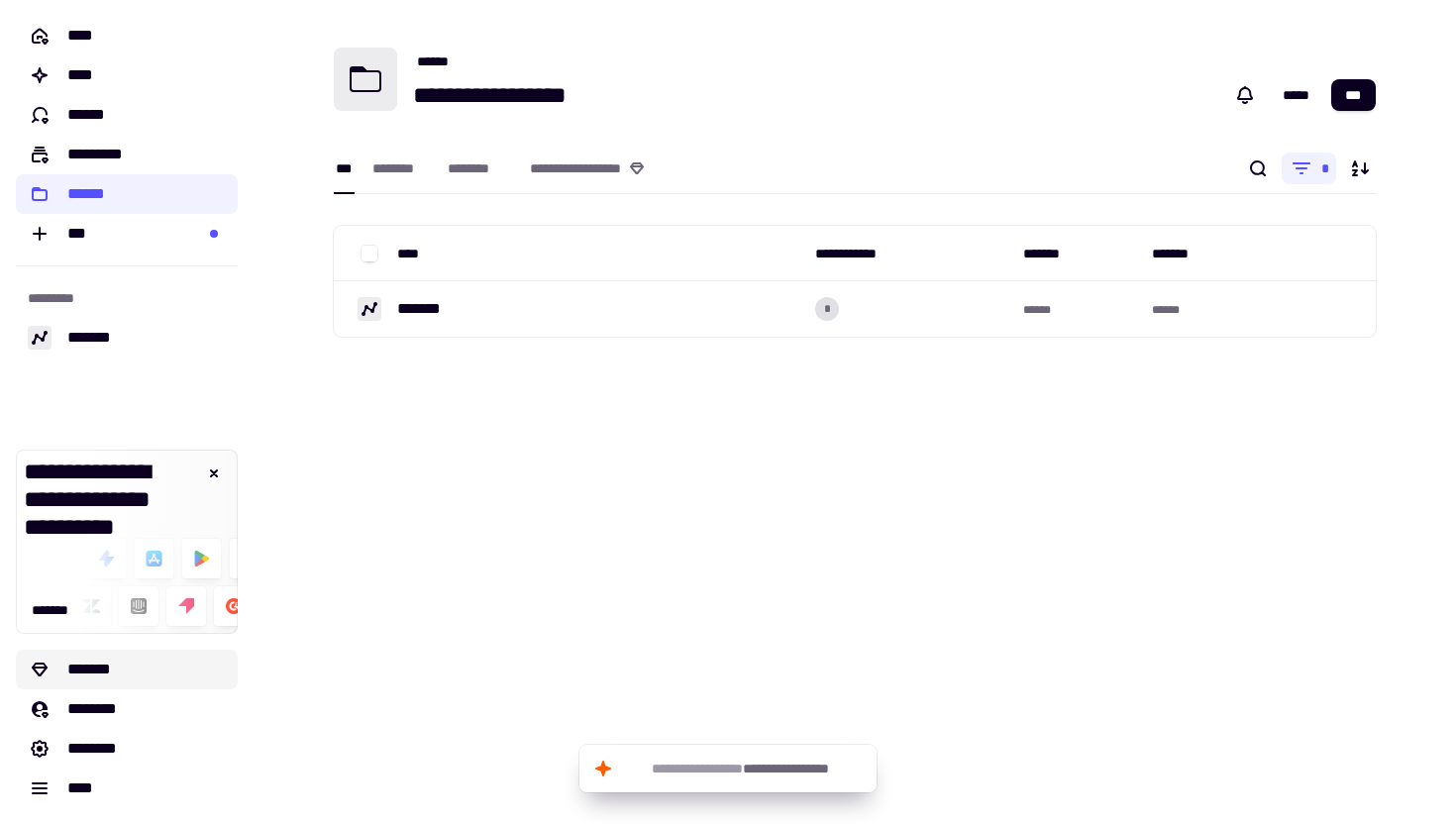 click on "*******" 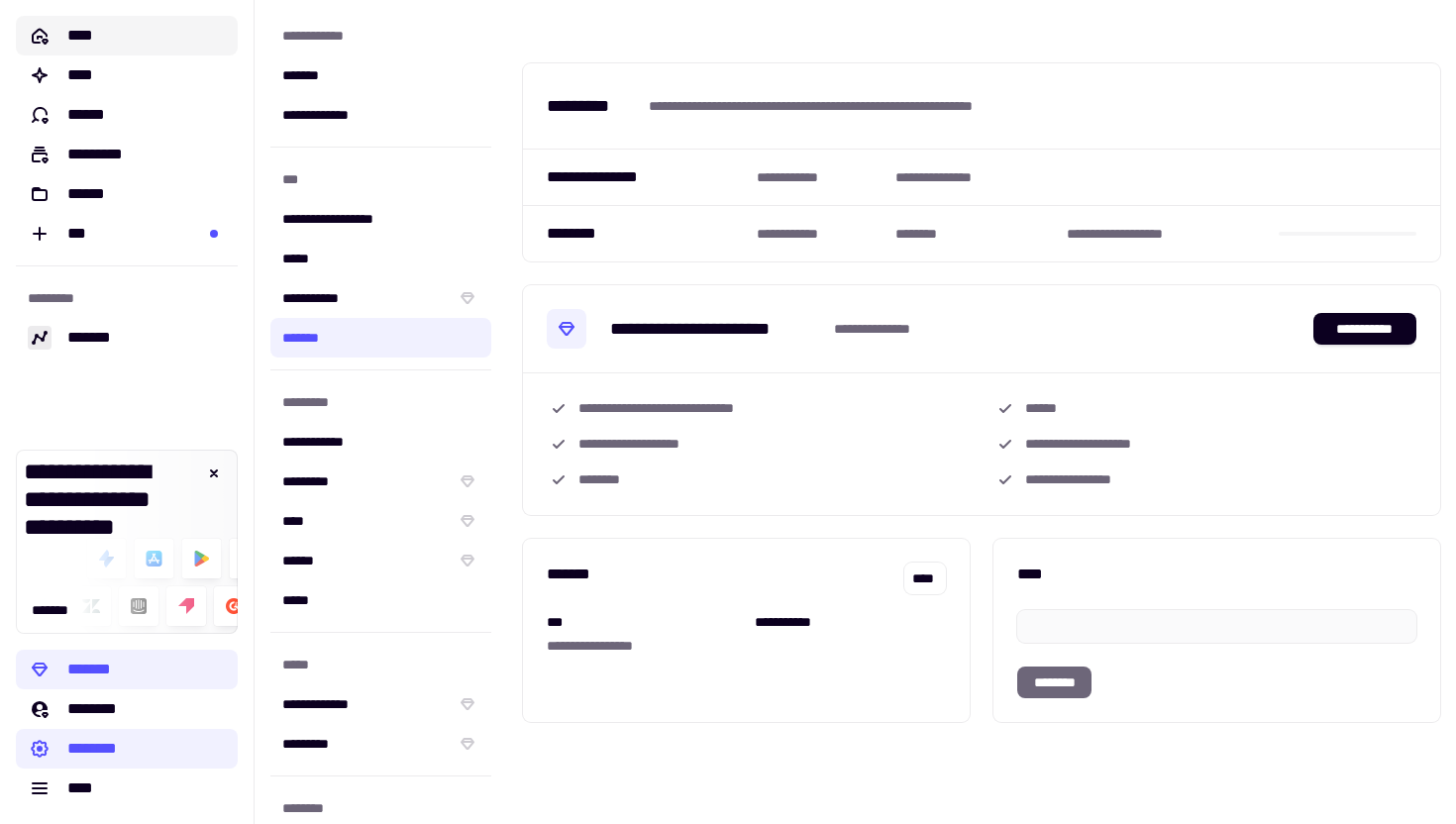 click on "****" 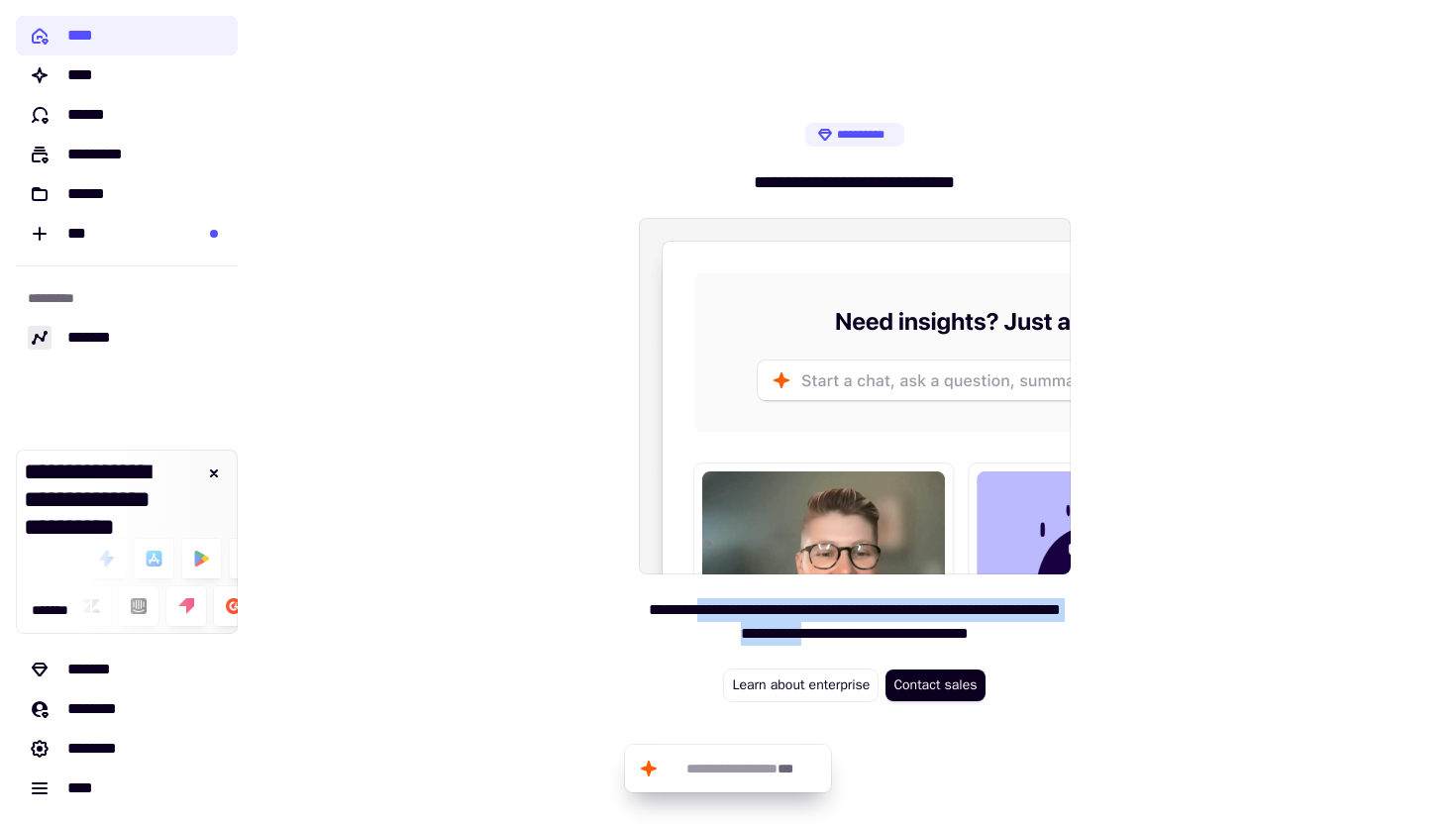 drag, startPoint x: 708, startPoint y: 615, endPoint x: 837, endPoint y: 638, distance: 131.03435 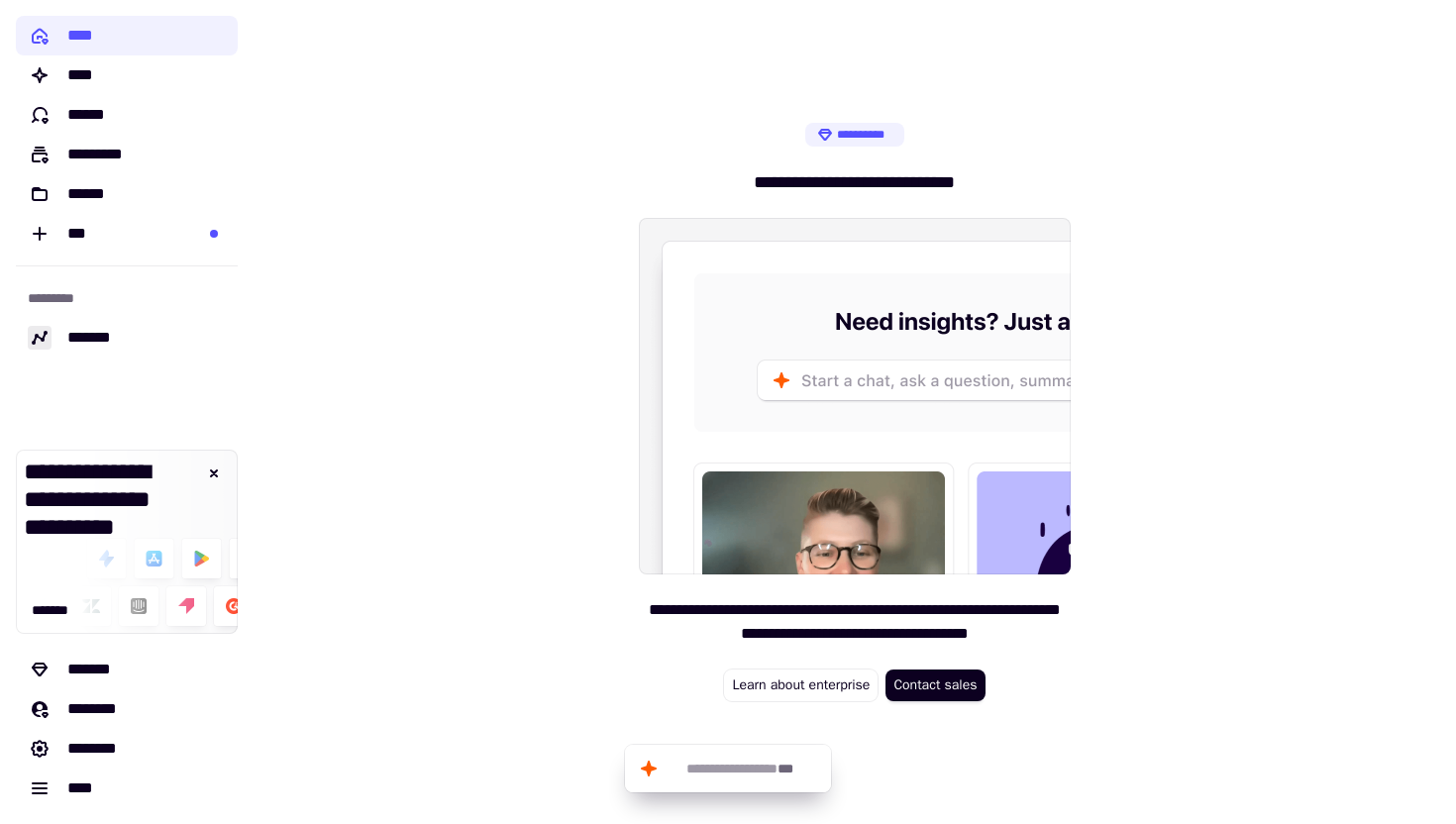 click on "**********" at bounding box center (855, 412) 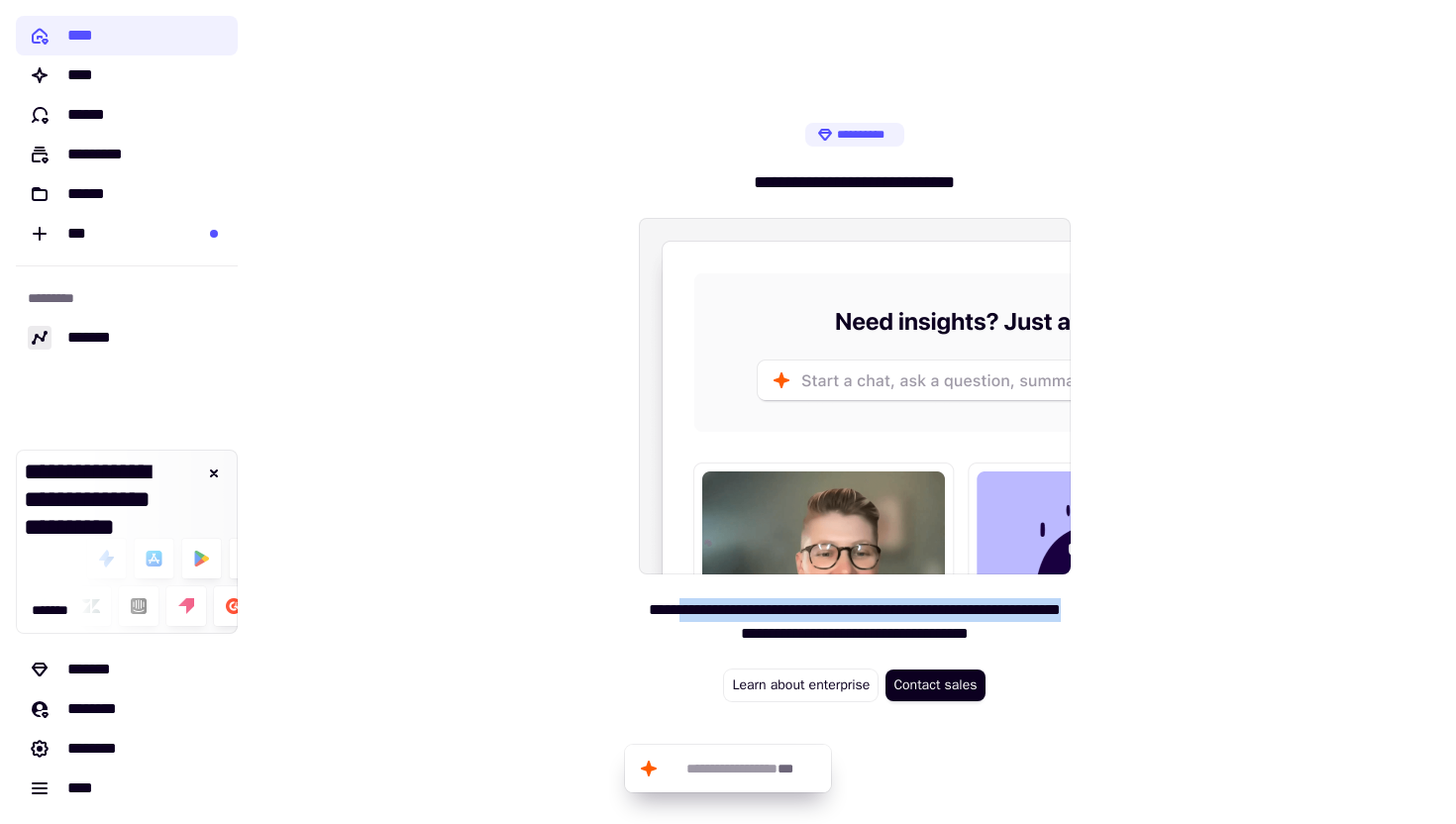 drag, startPoint x: 686, startPoint y: 614, endPoint x: 756, endPoint y: 629, distance: 71.5891 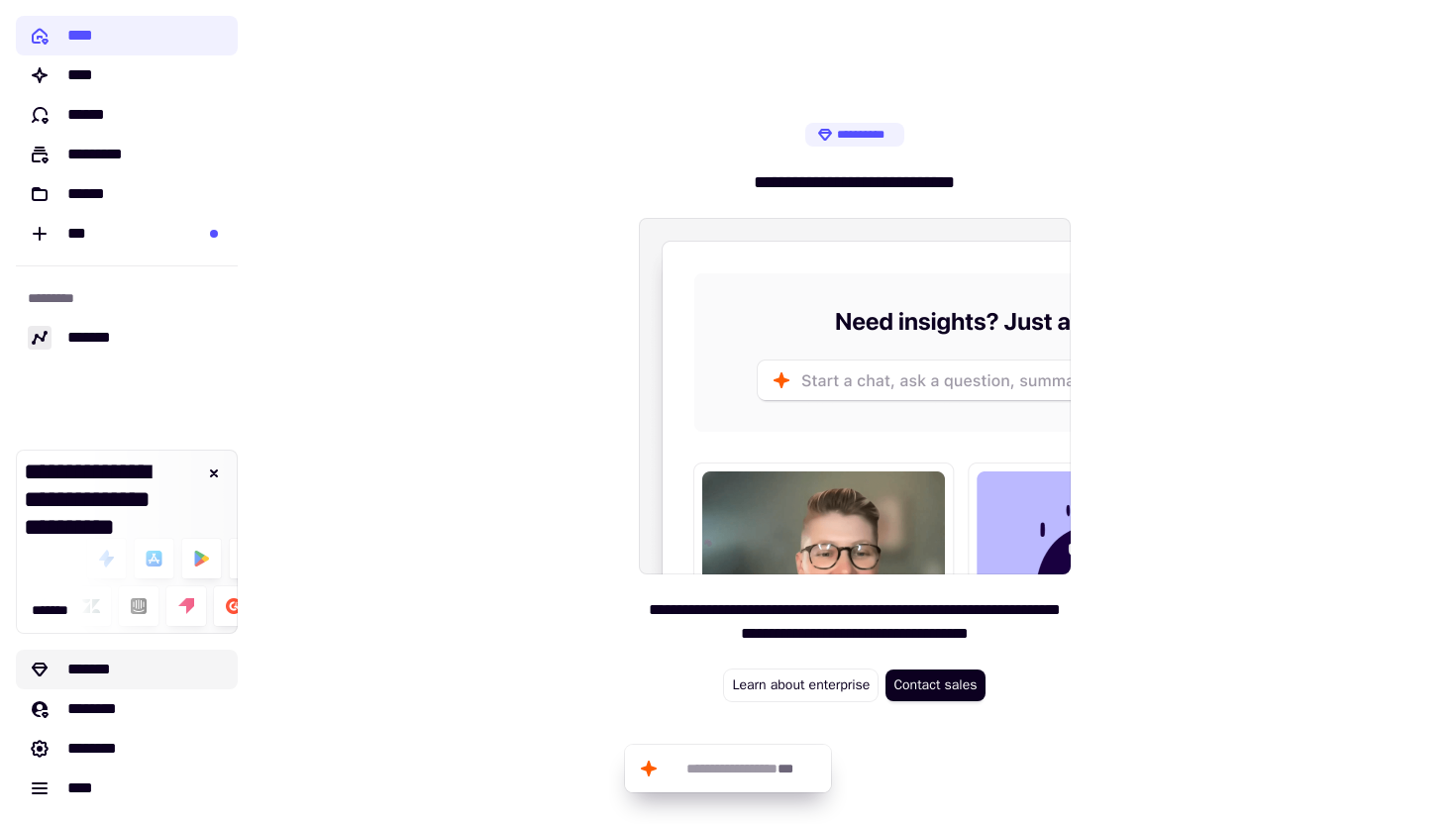 click on "*******" 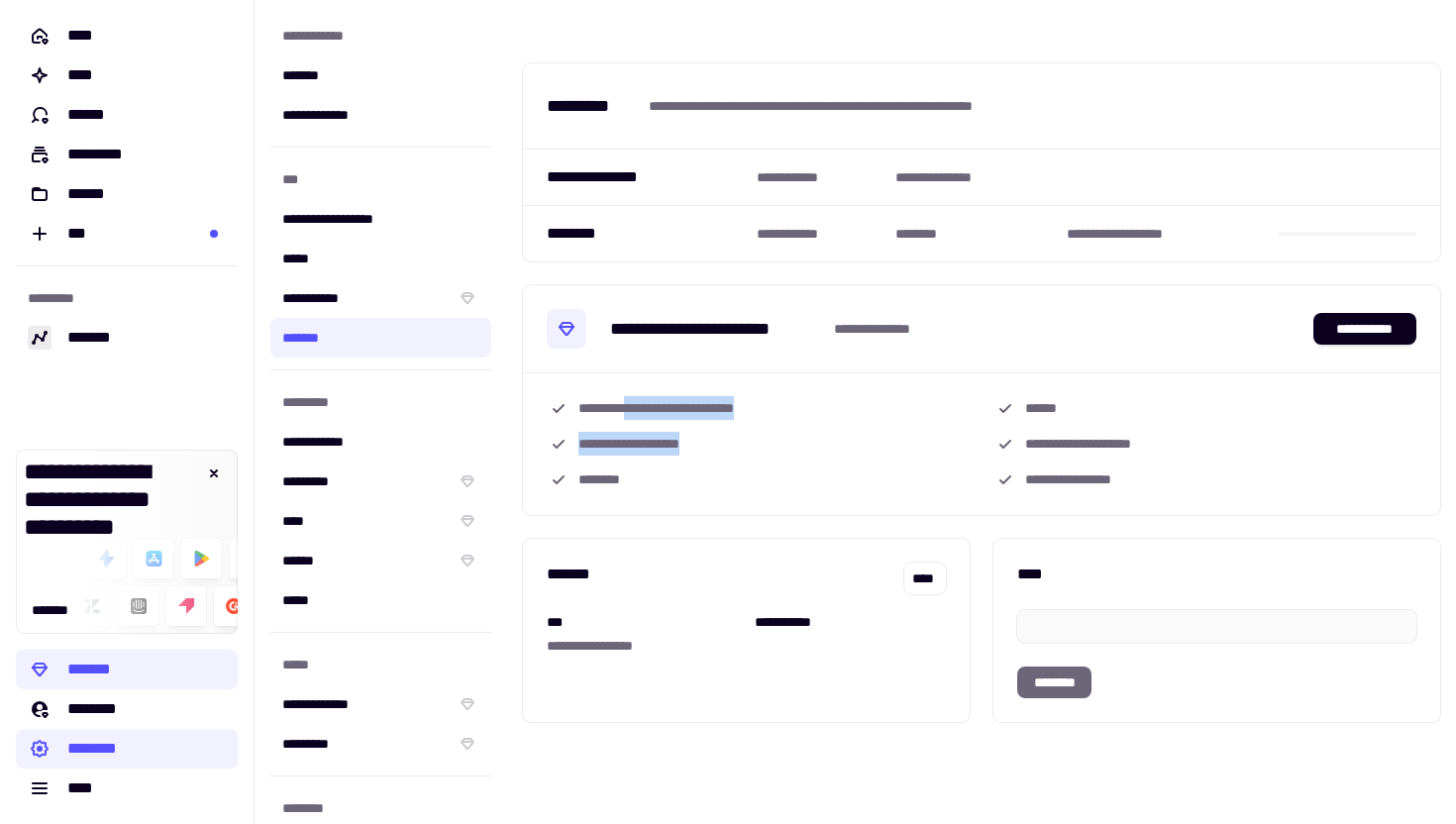 drag, startPoint x: 637, startPoint y: 406, endPoint x: 736, endPoint y: 435, distance: 103.16007 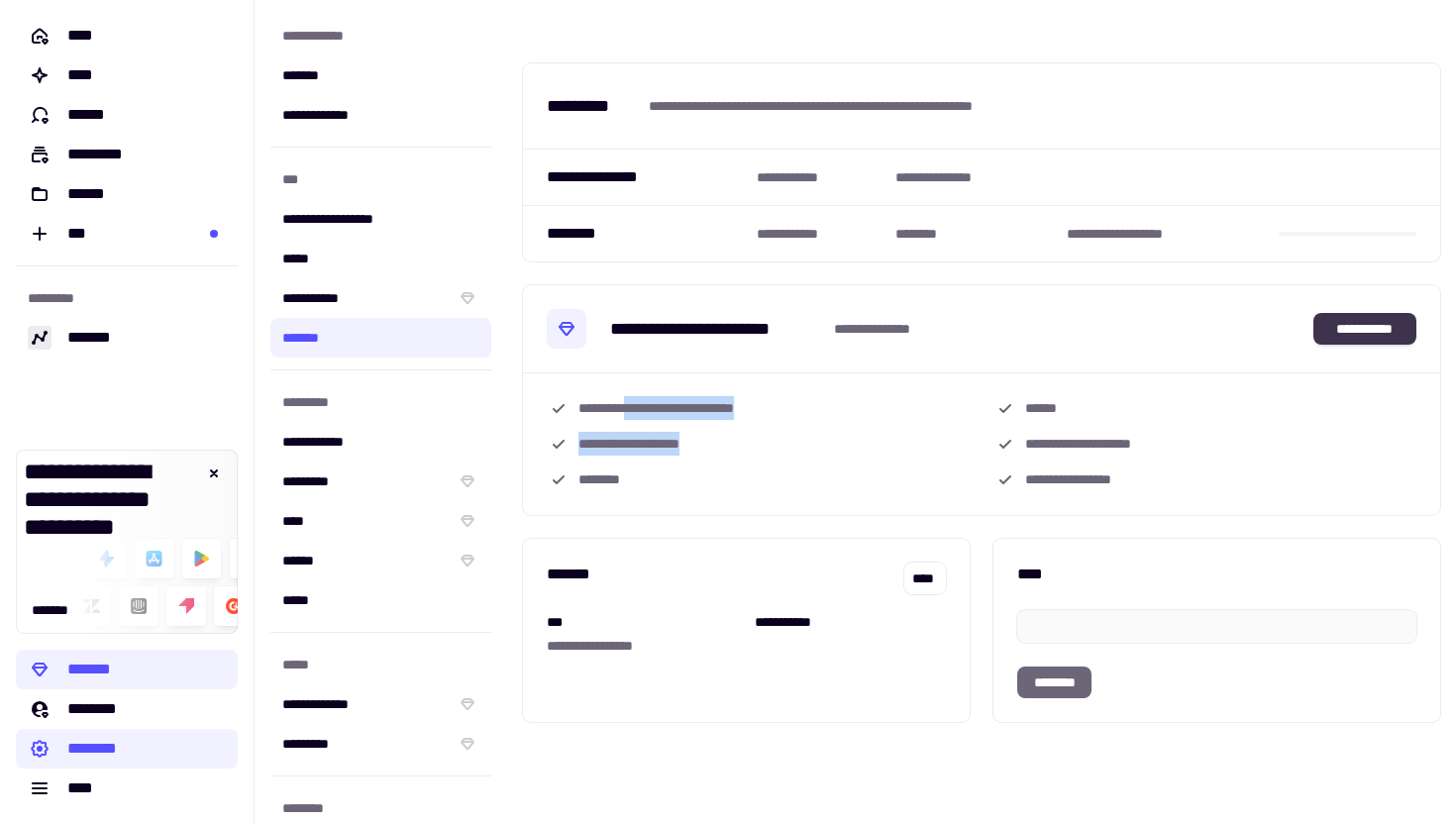 click on "**********" 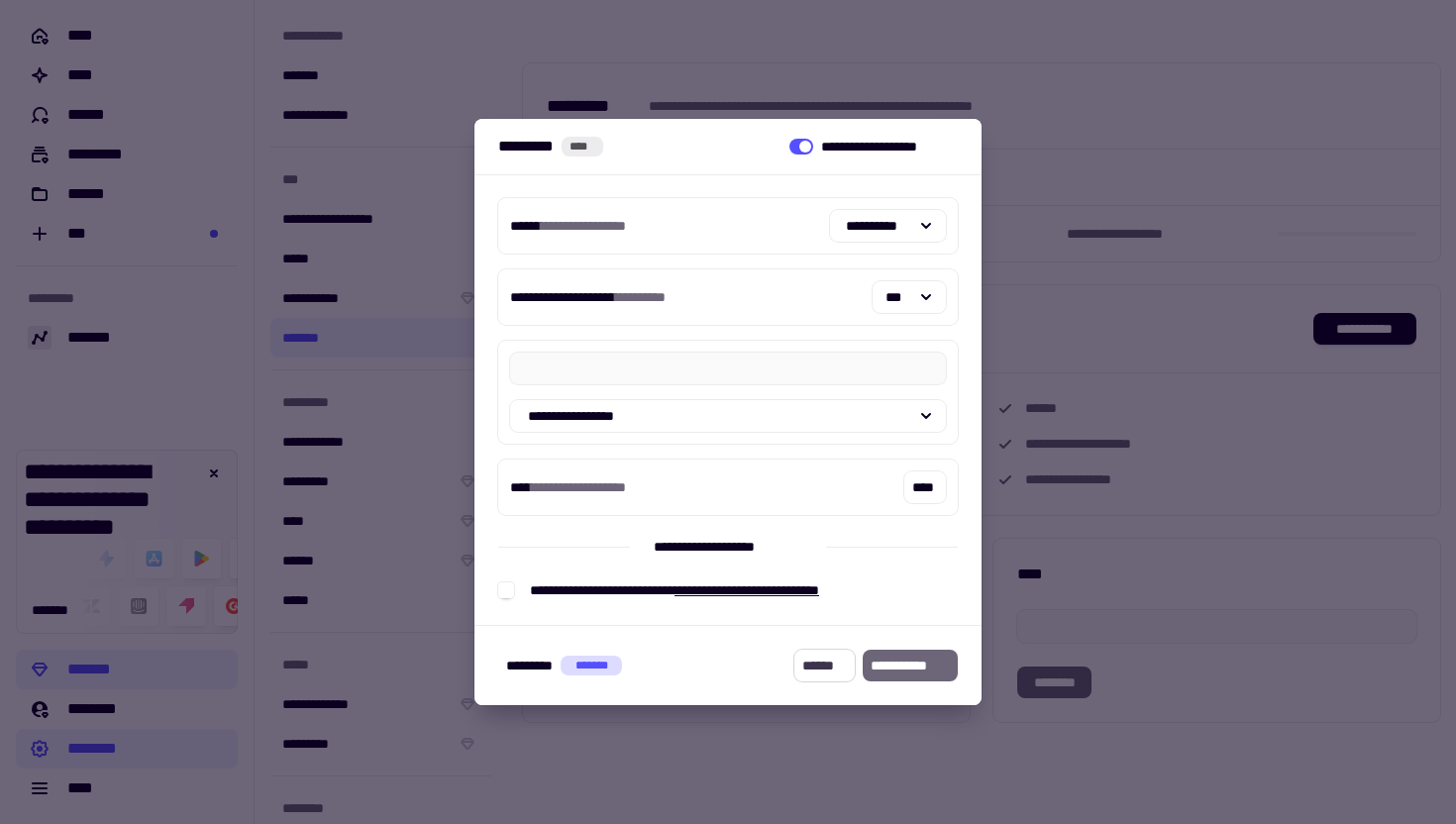 click on "******" at bounding box center (824, 666) 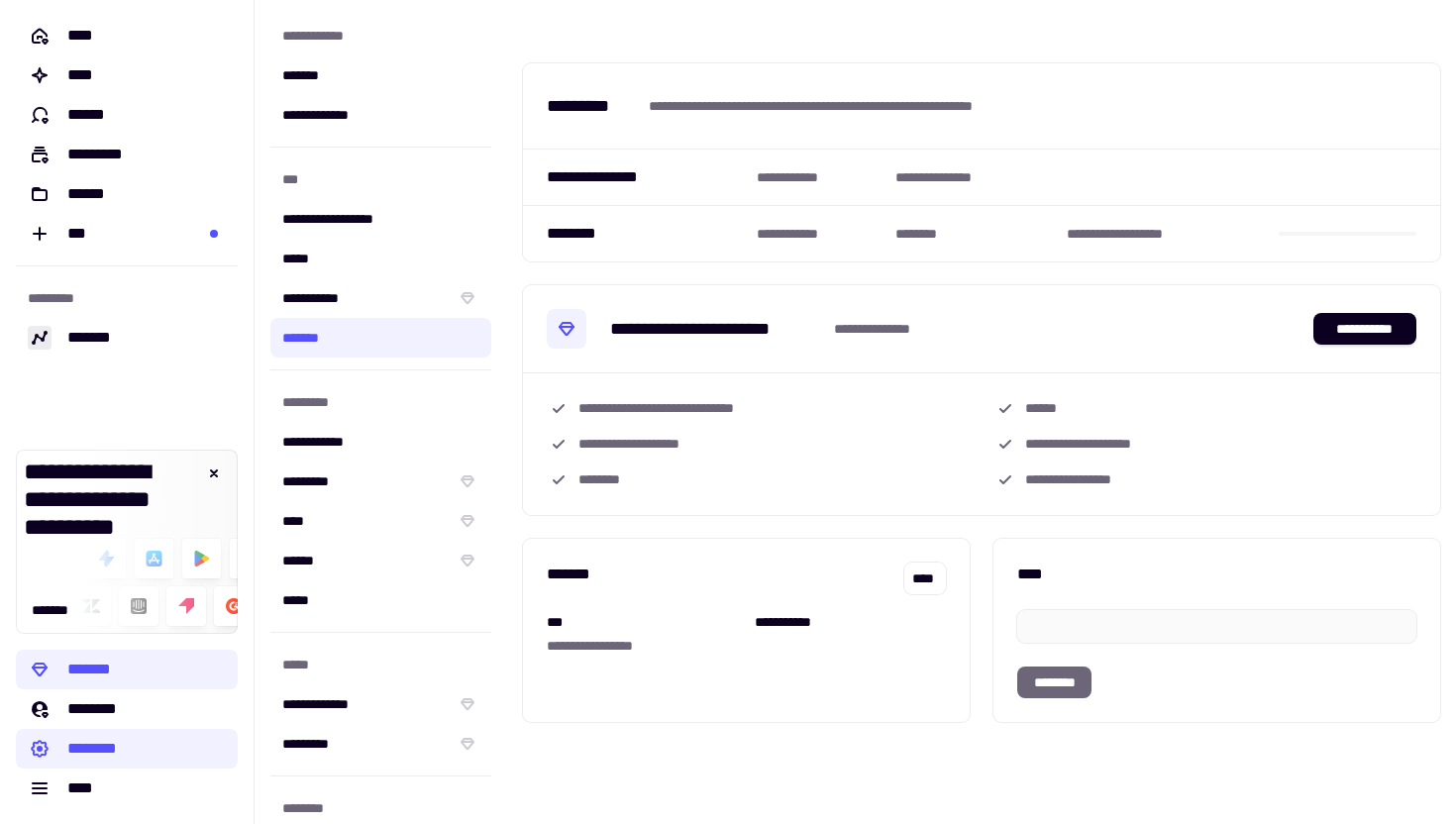 click on "[FIRST] [LAST] [NUMBER]" at bounding box center [982, 329] 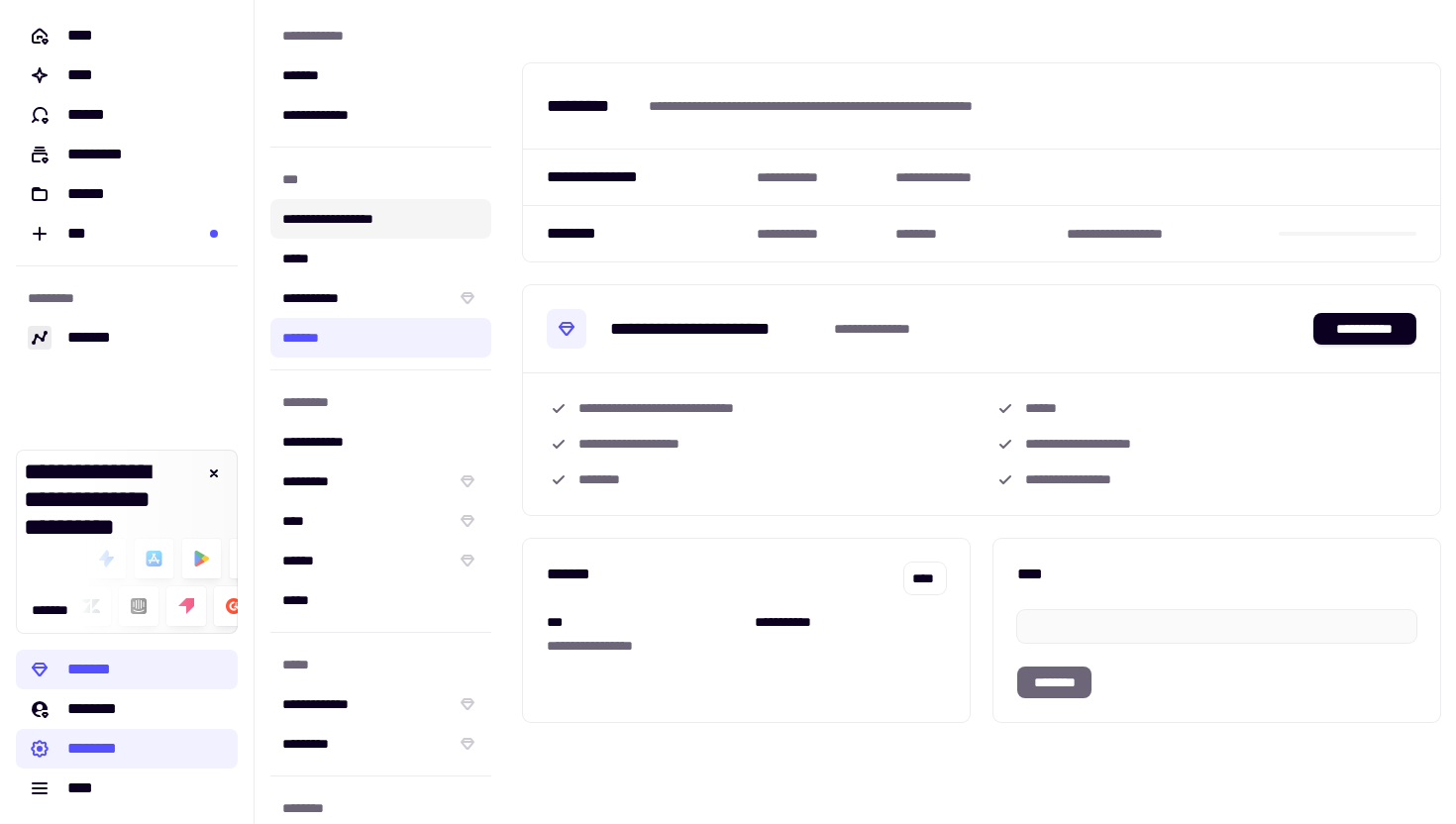 click on "**********" 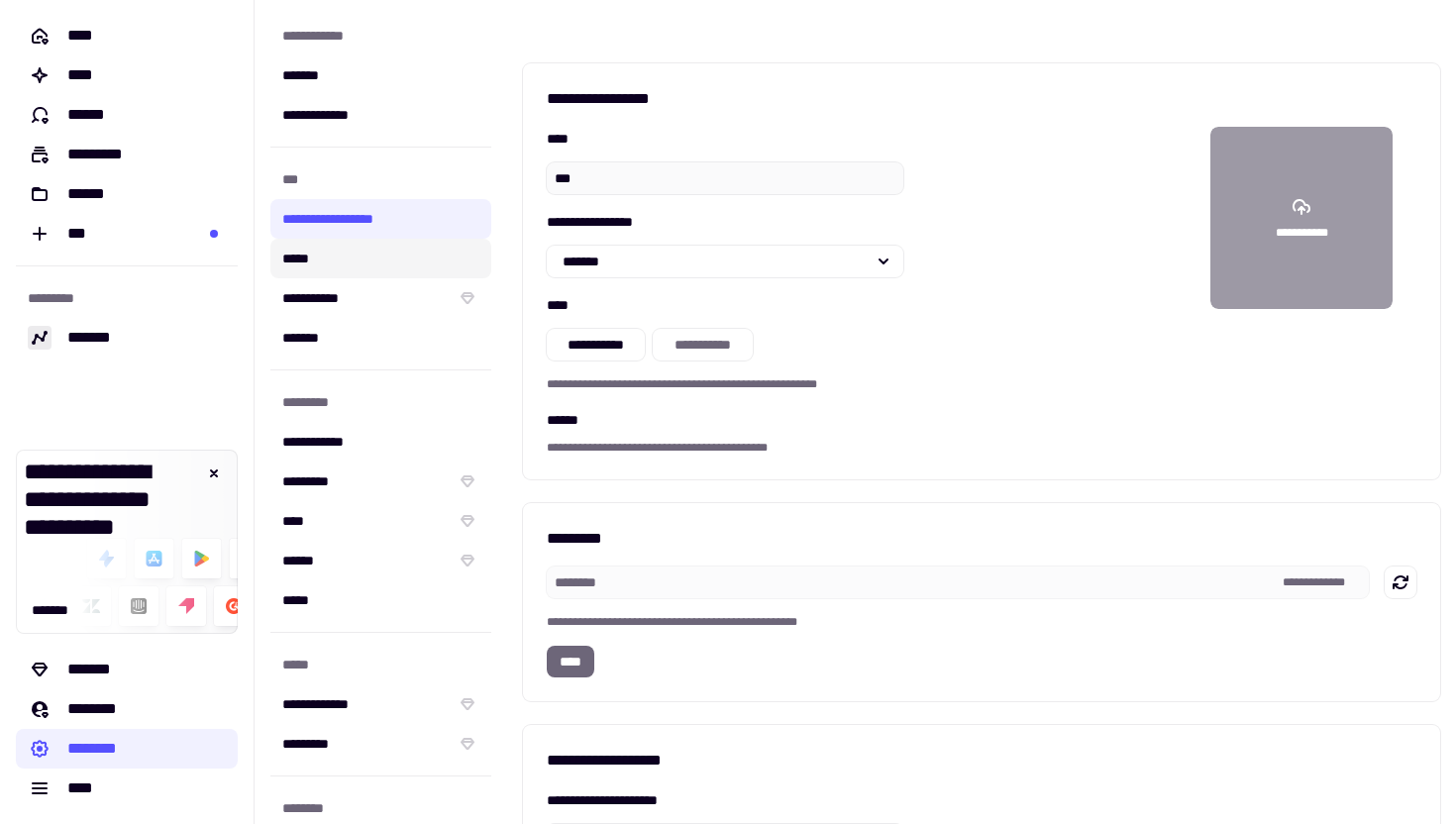 click on "*****" 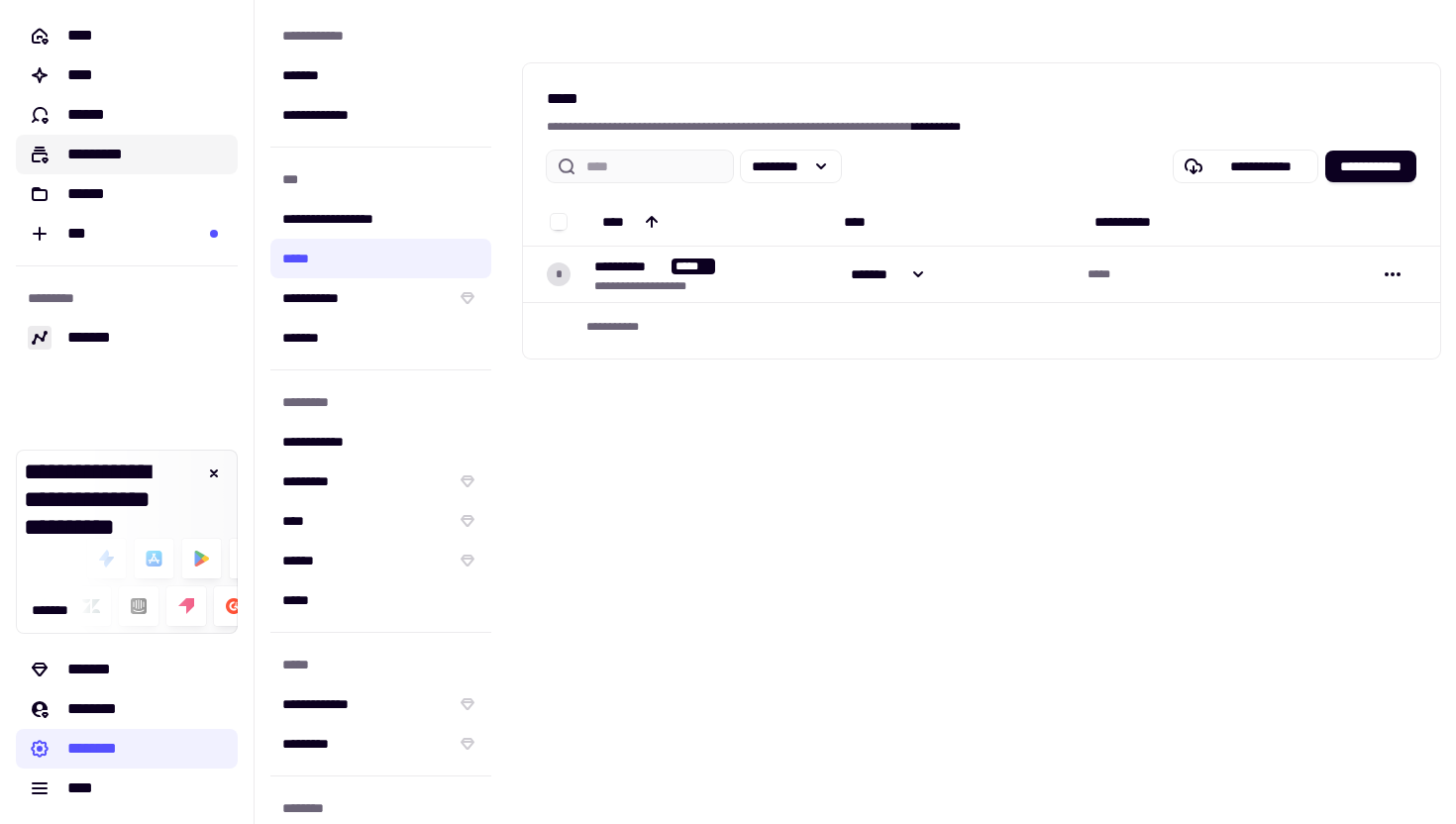 click on "*********" 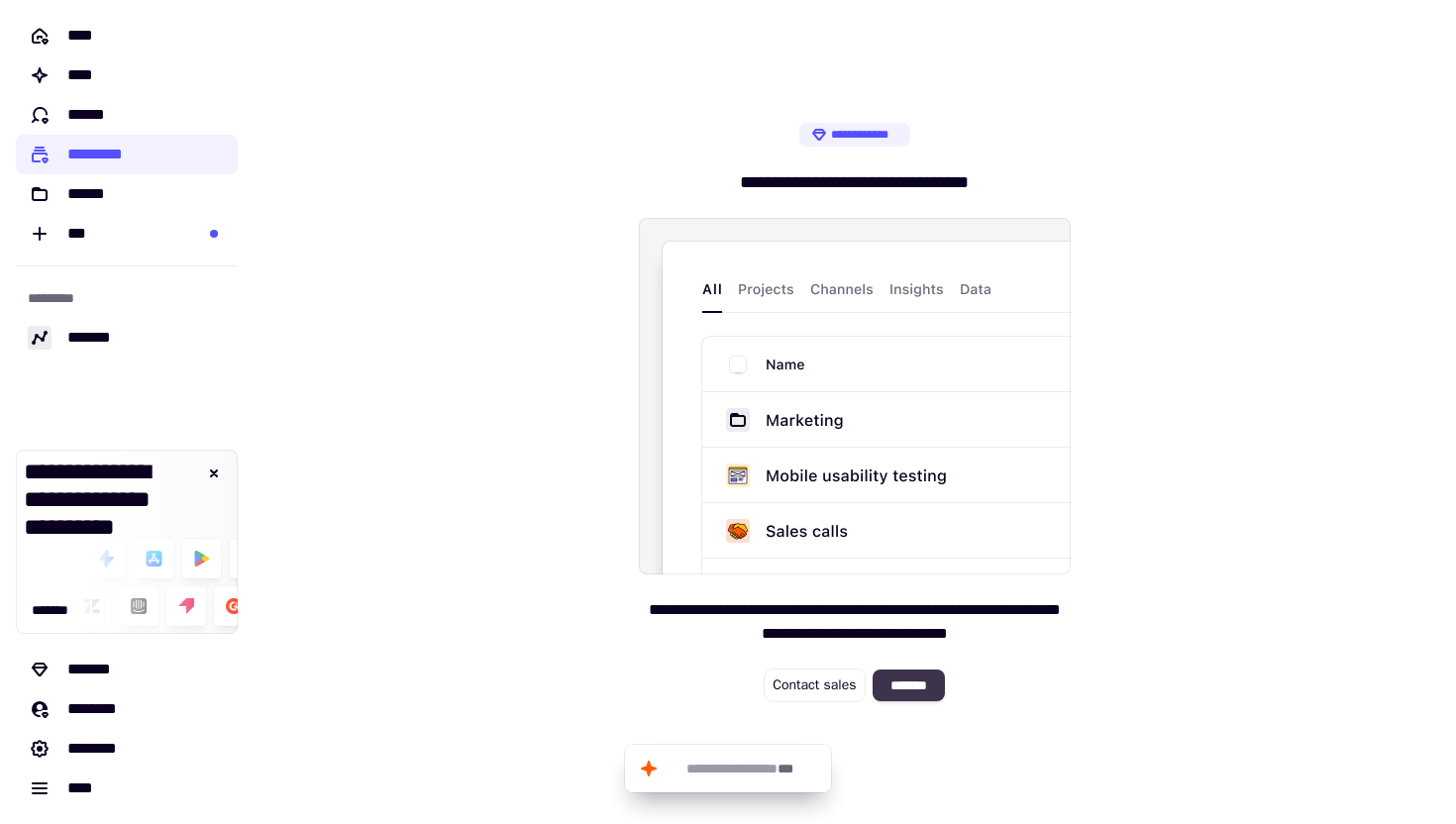 click on "*******" 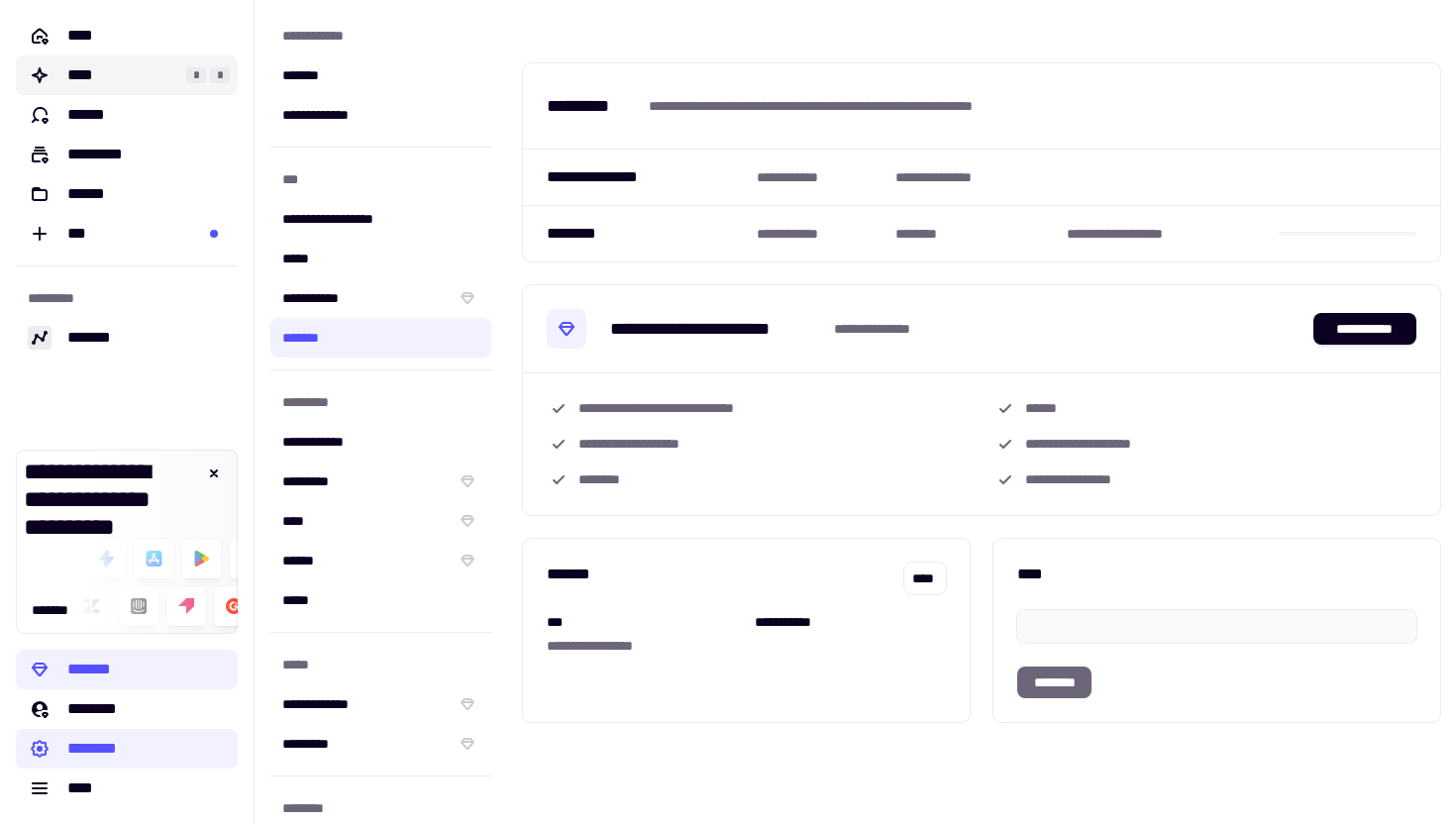 click on "****" 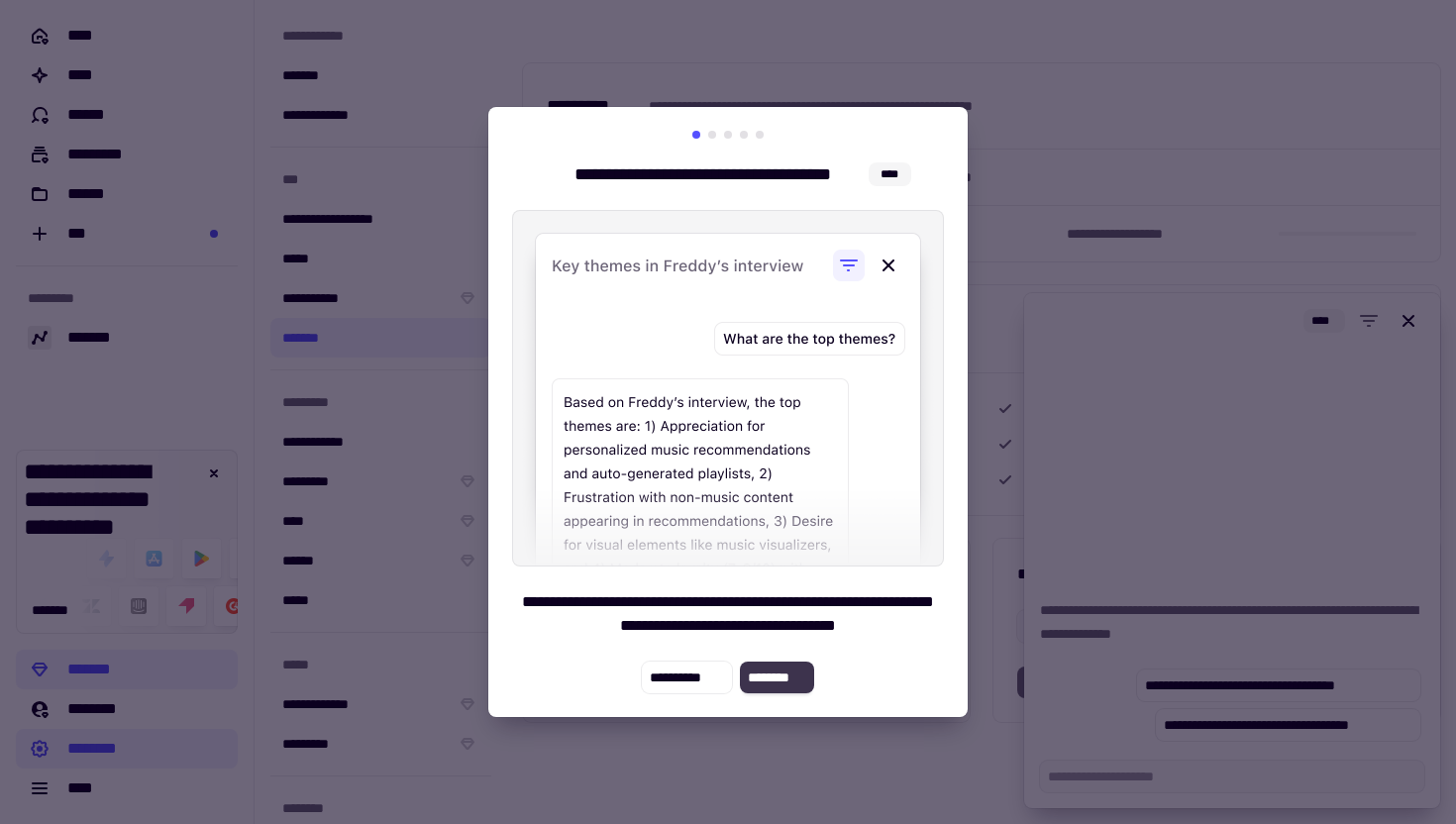 click on "********" 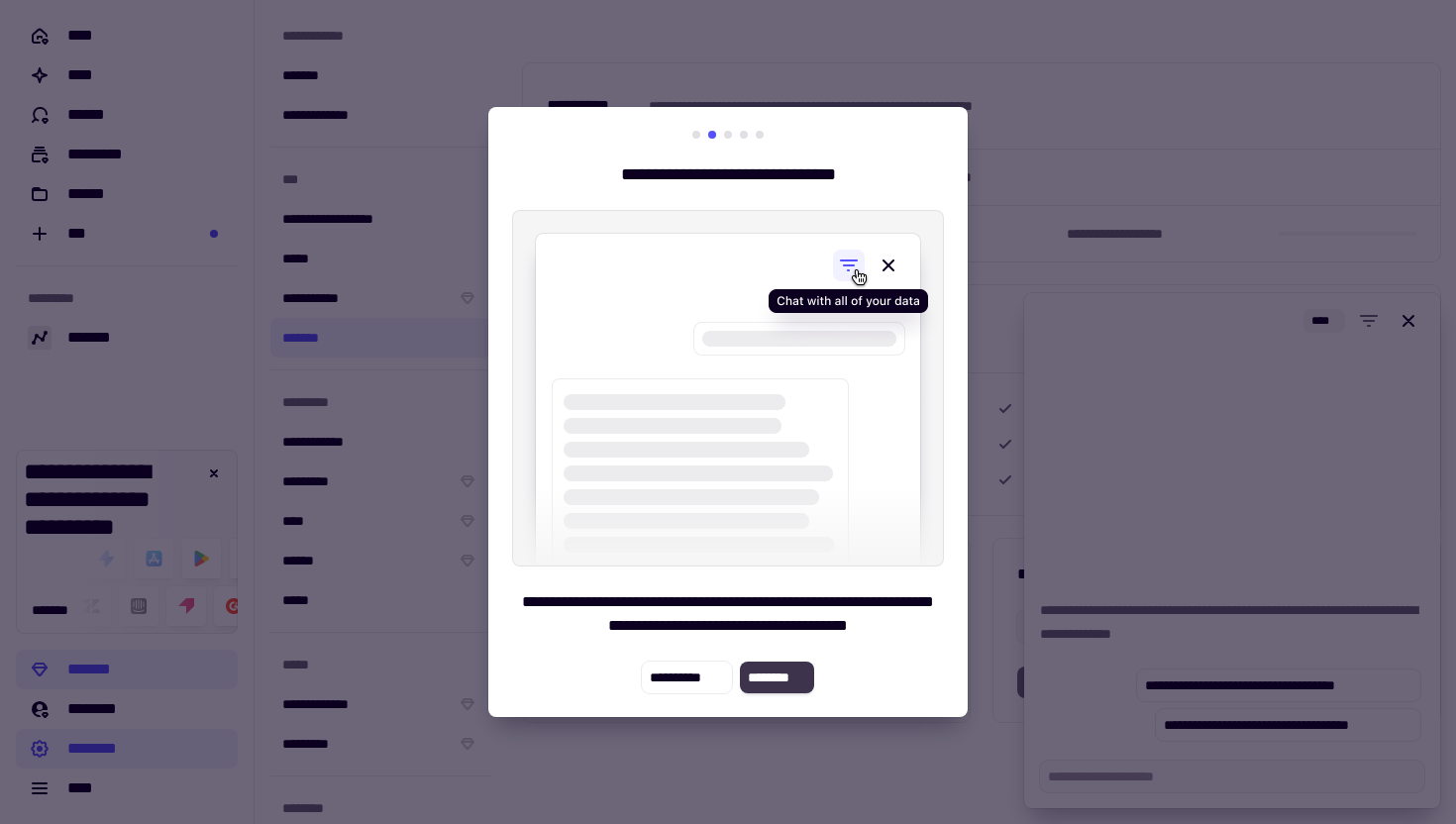 click on "********" 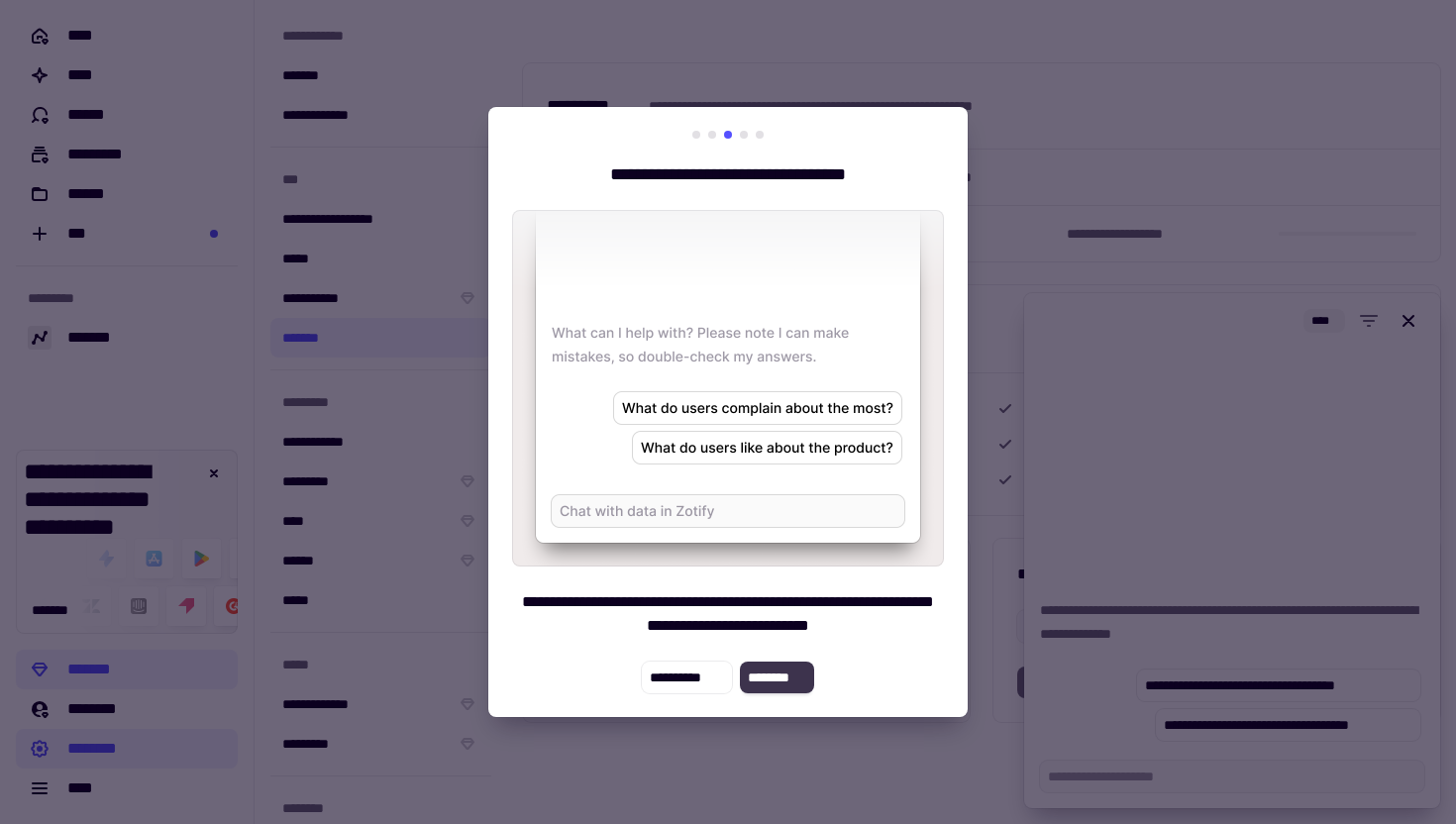 click on "********" 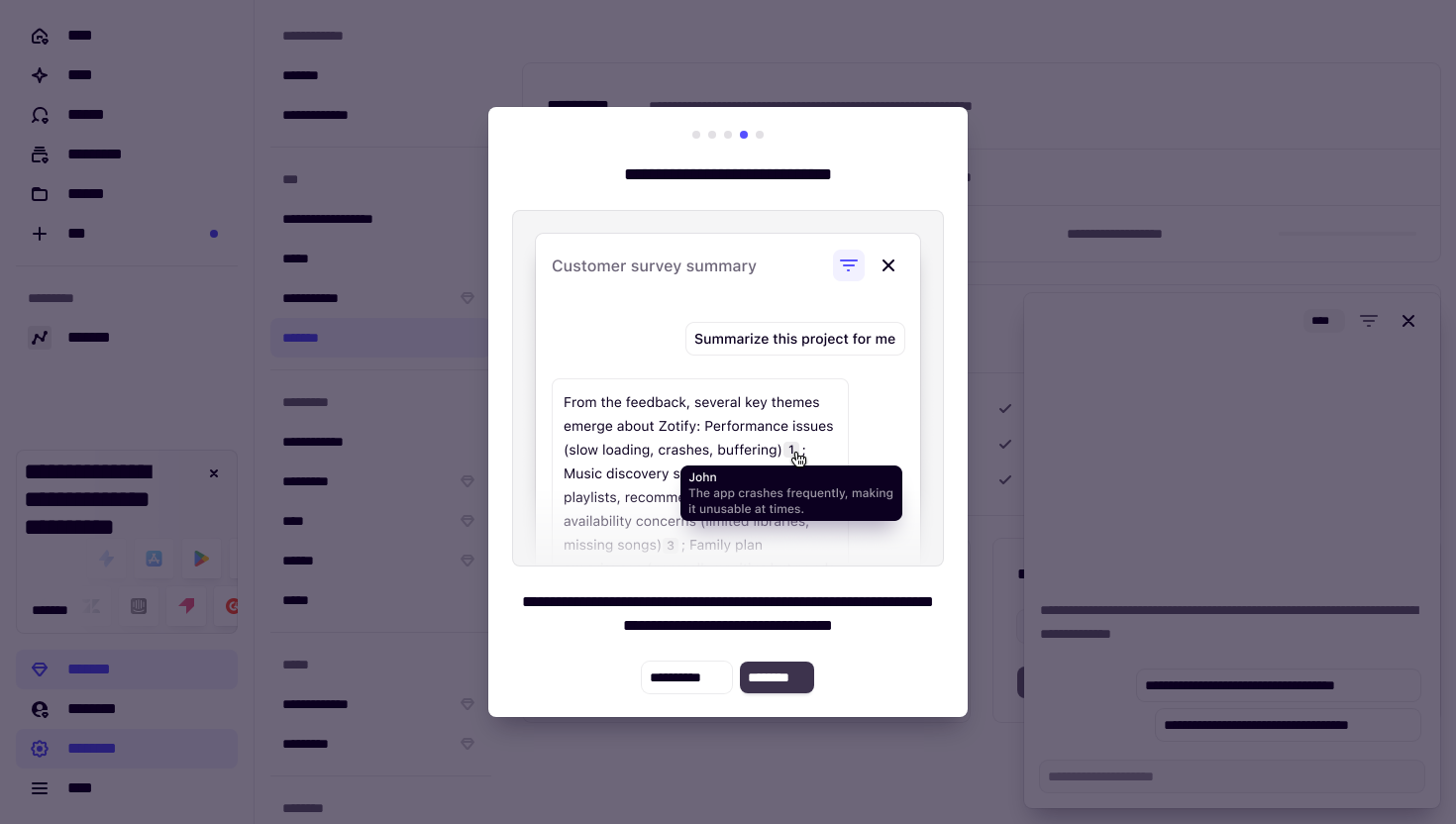 click on "********" 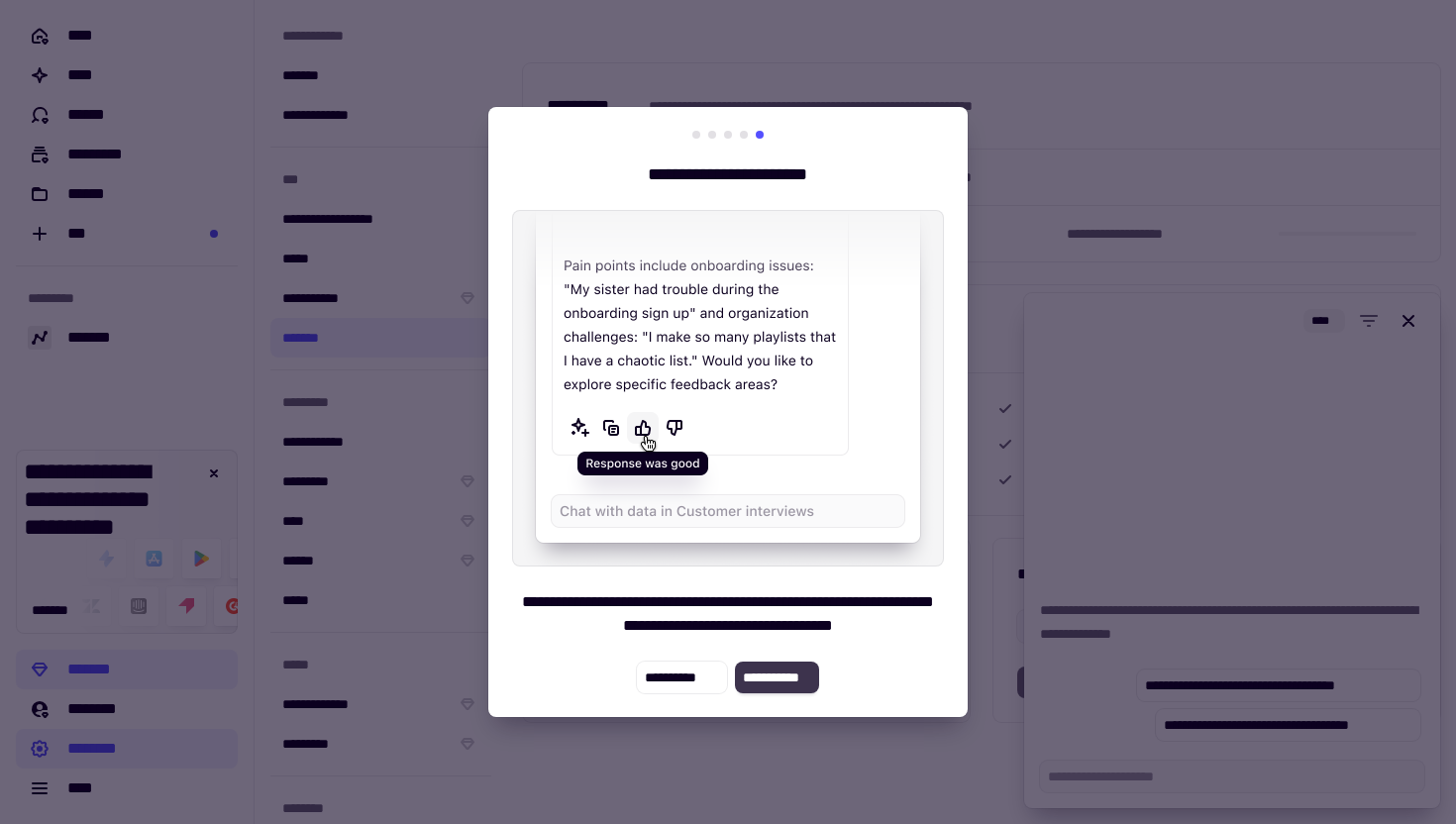 click on "**********" 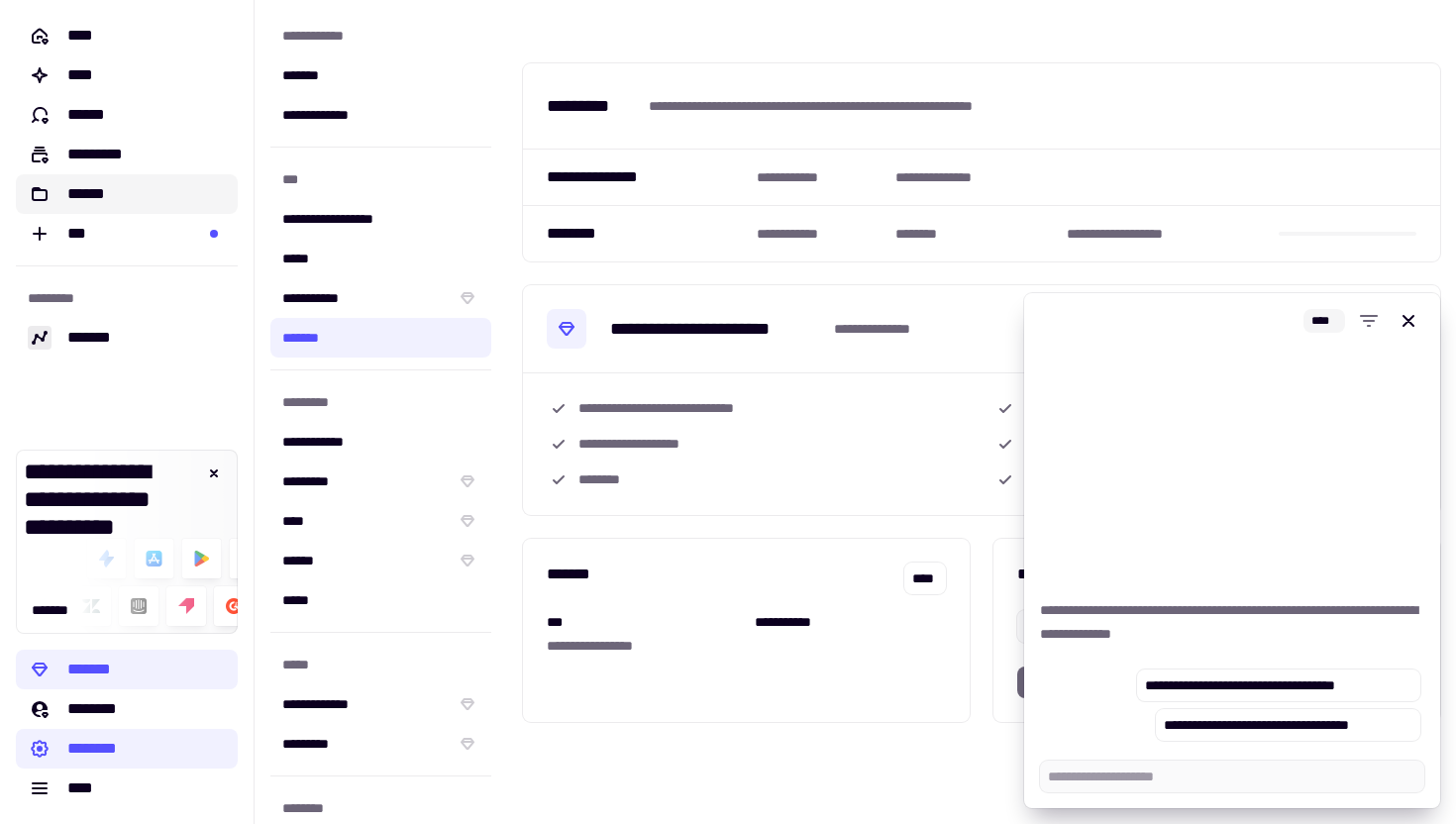 click on "******" 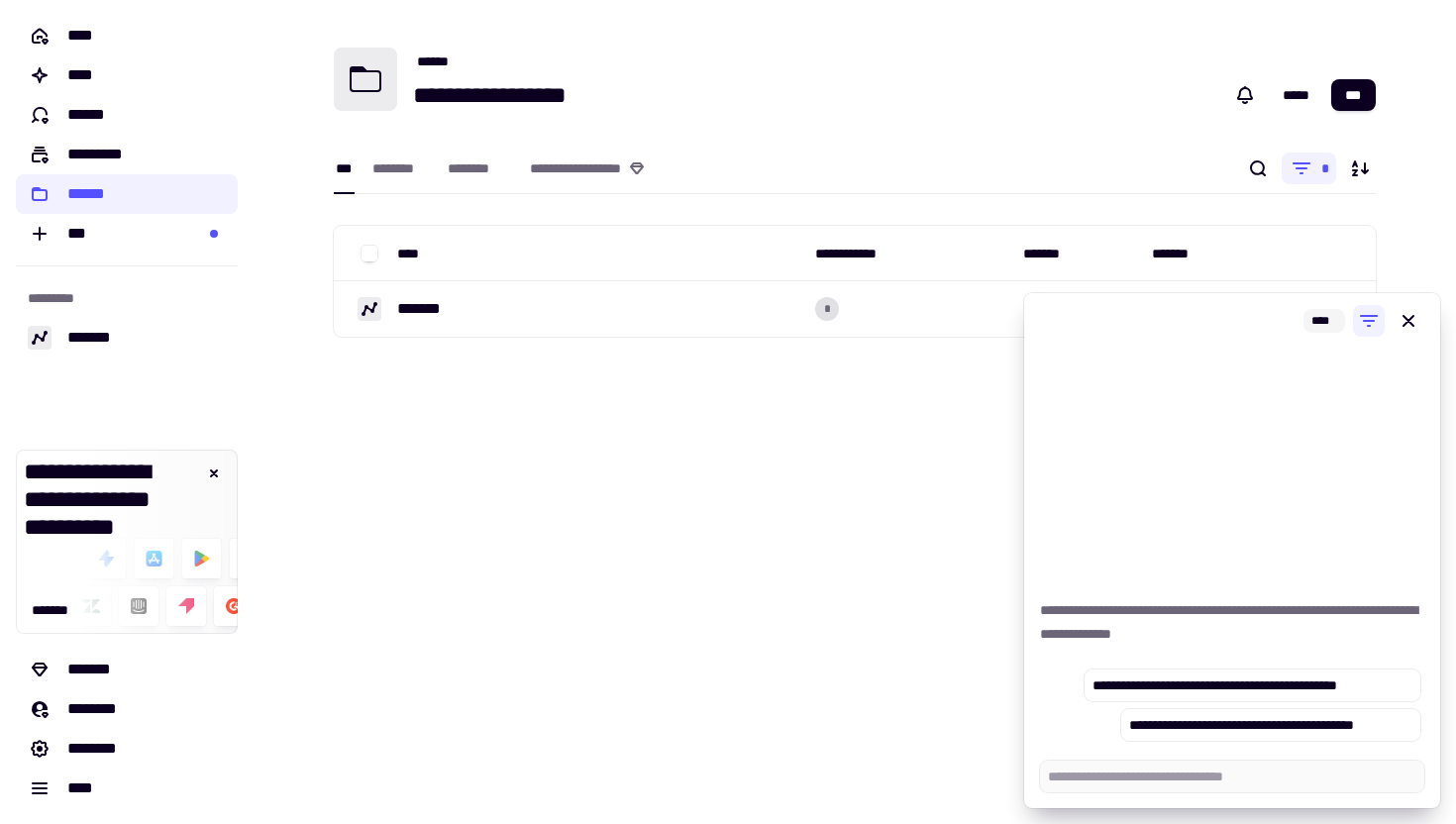 click on "[NUMBER] [STREET] [CITY] [STATE] [ZIP] [COUNTRY] [PHONE] [EMAIL] [DATE] [MONTH] [YEAR] [CREDITCARD]" at bounding box center (855, 412) 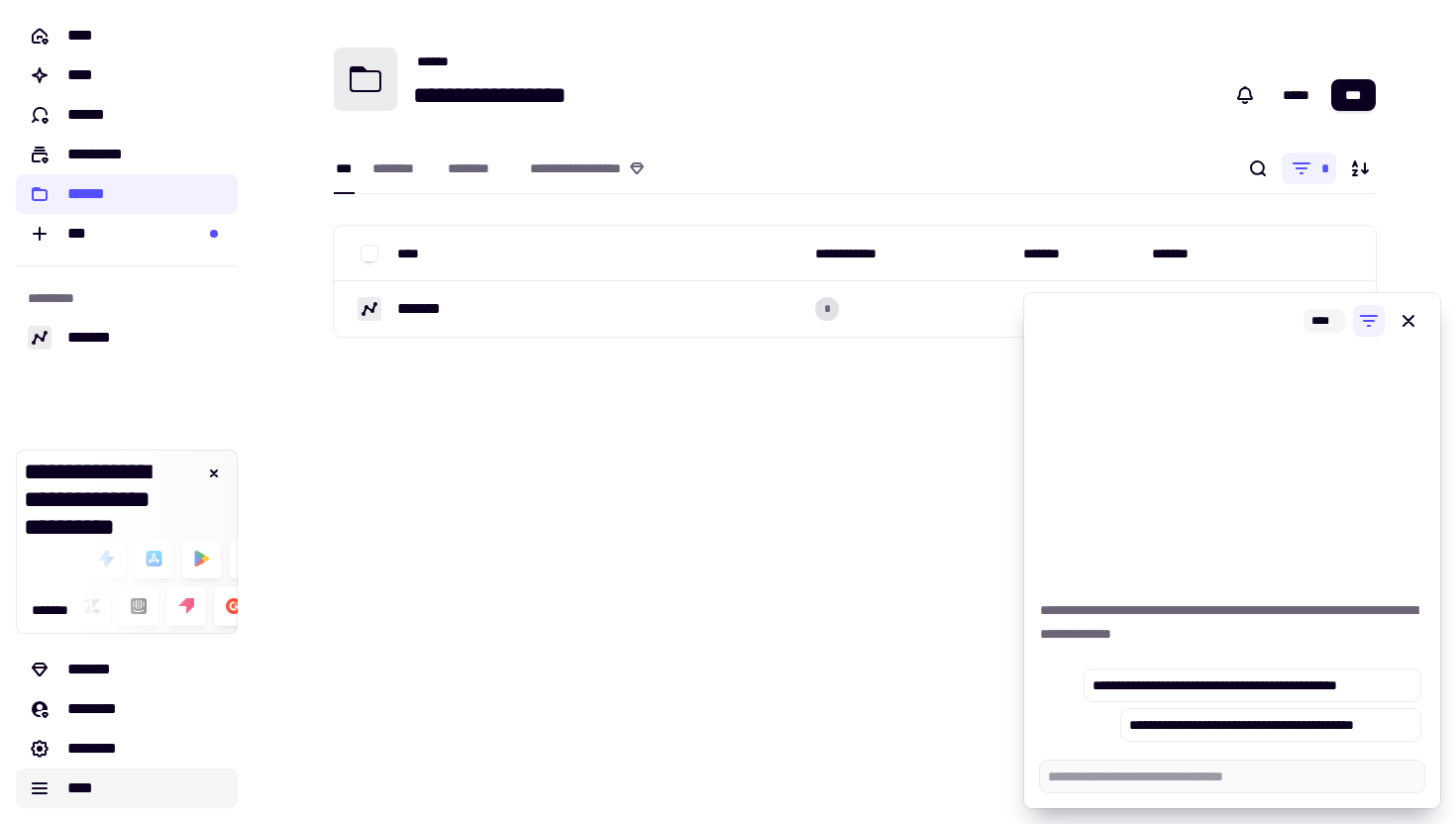 click on "****" 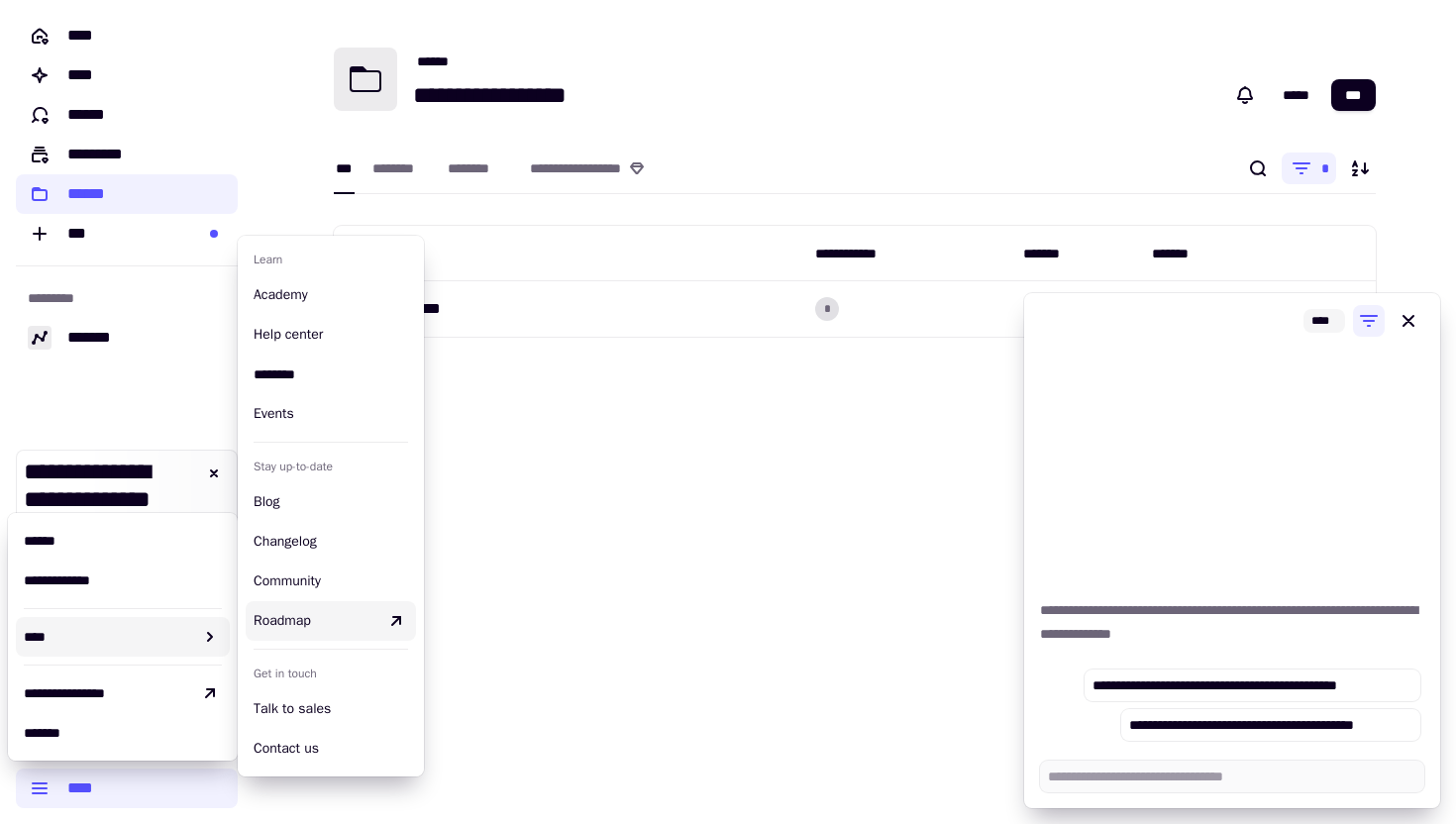 click on "Roadmap" at bounding box center (282, 620) 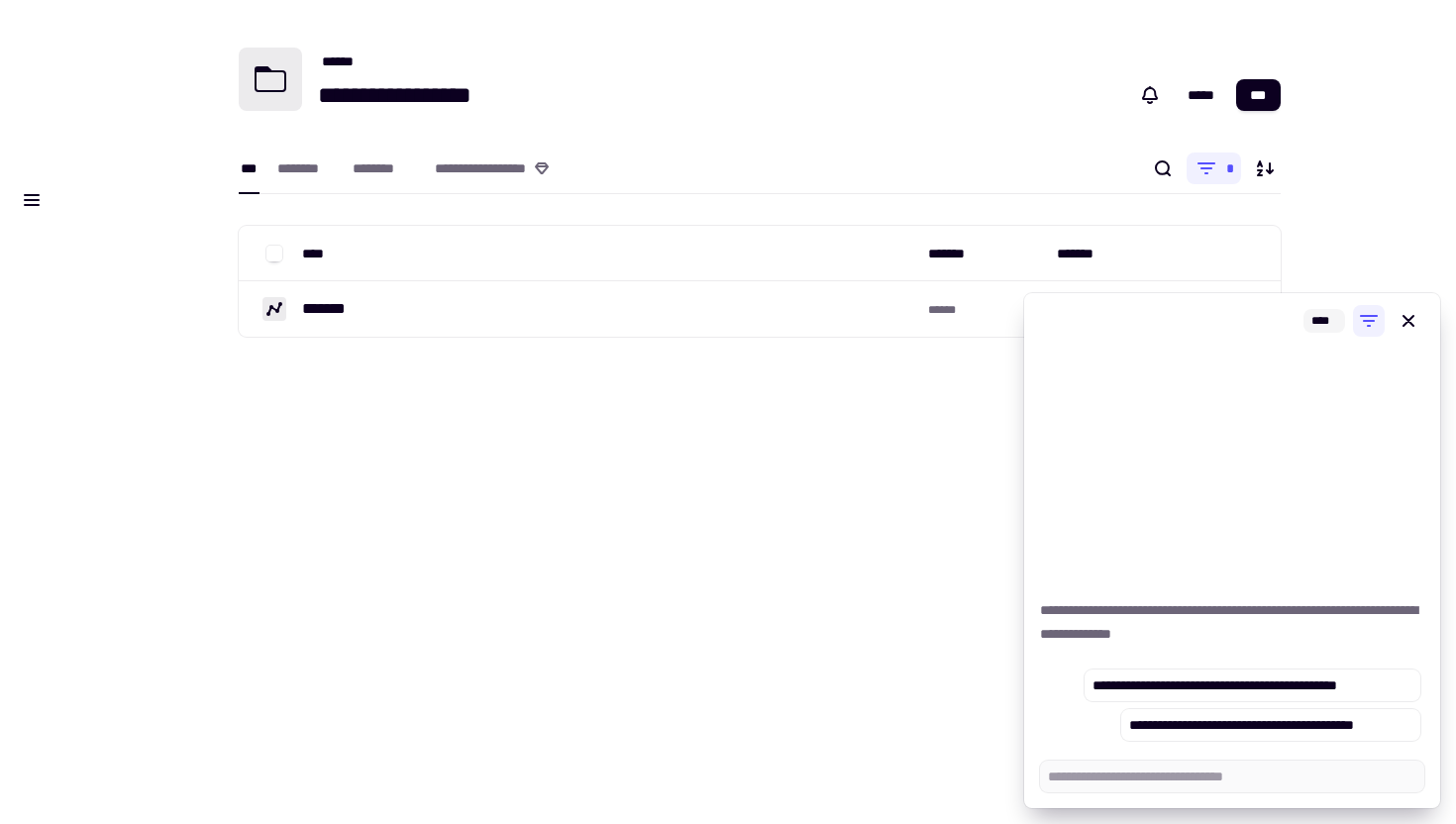 type on "*" 